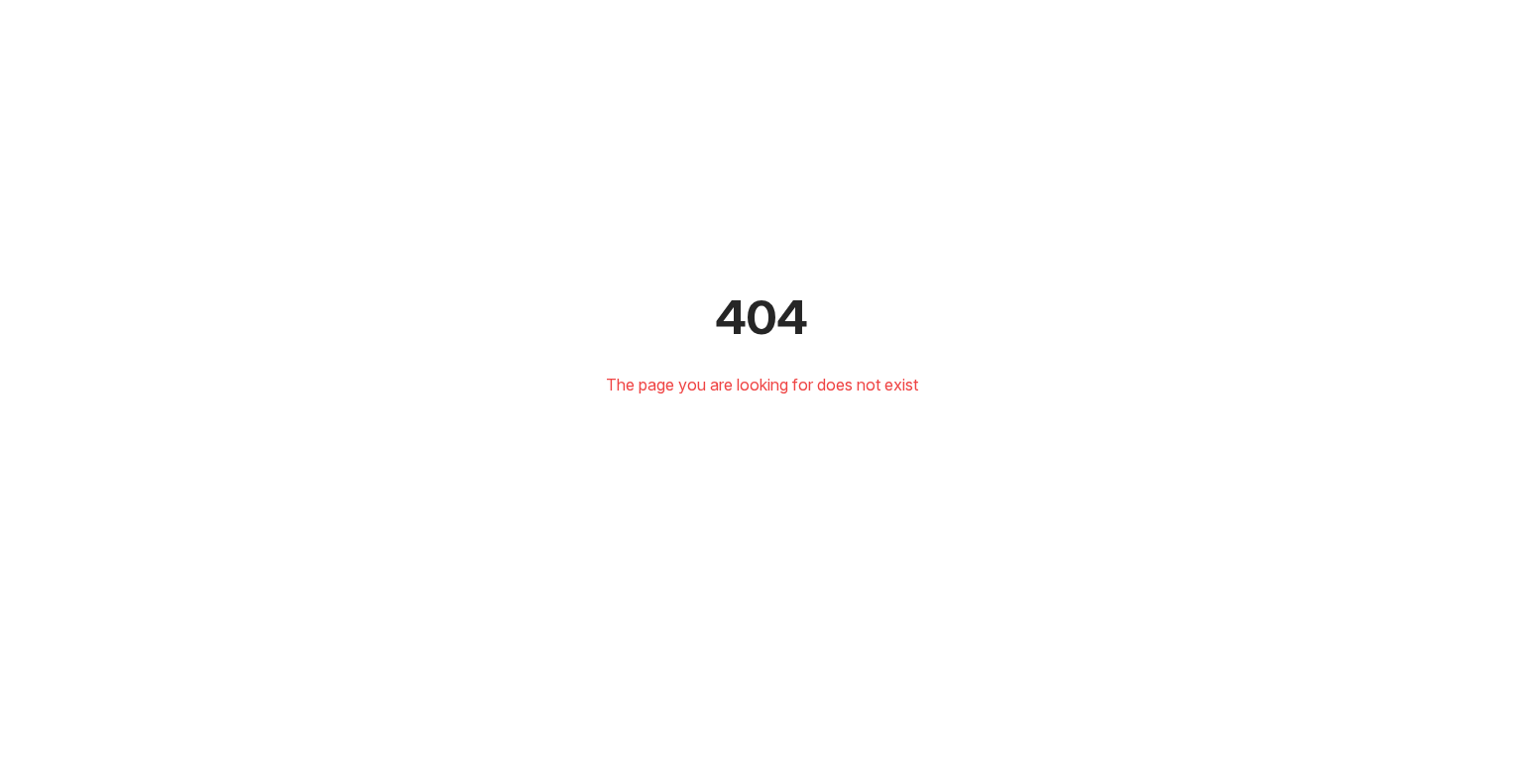 scroll, scrollTop: 0, scrollLeft: 0, axis: both 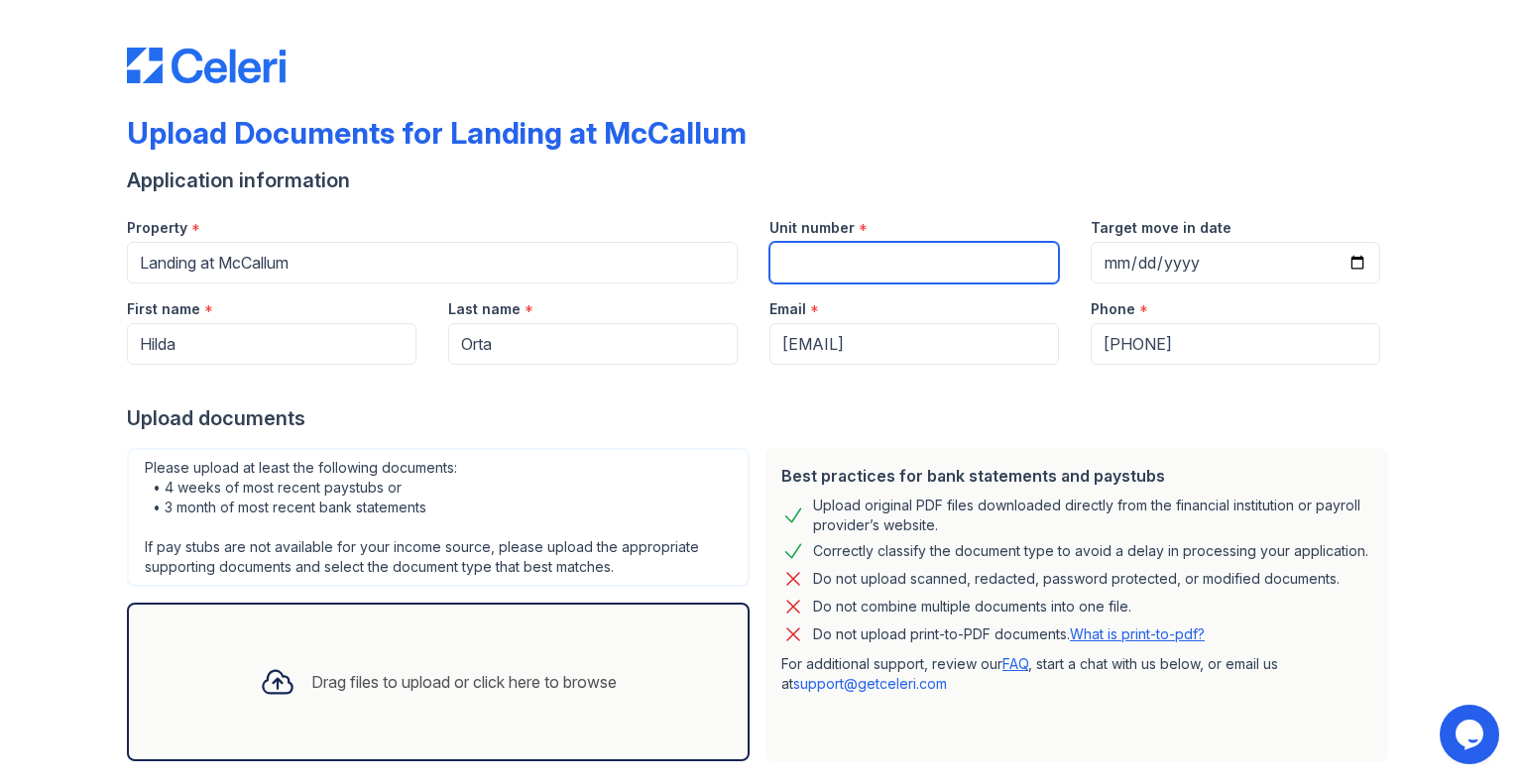 click on "Unit number" at bounding box center [914, 263] 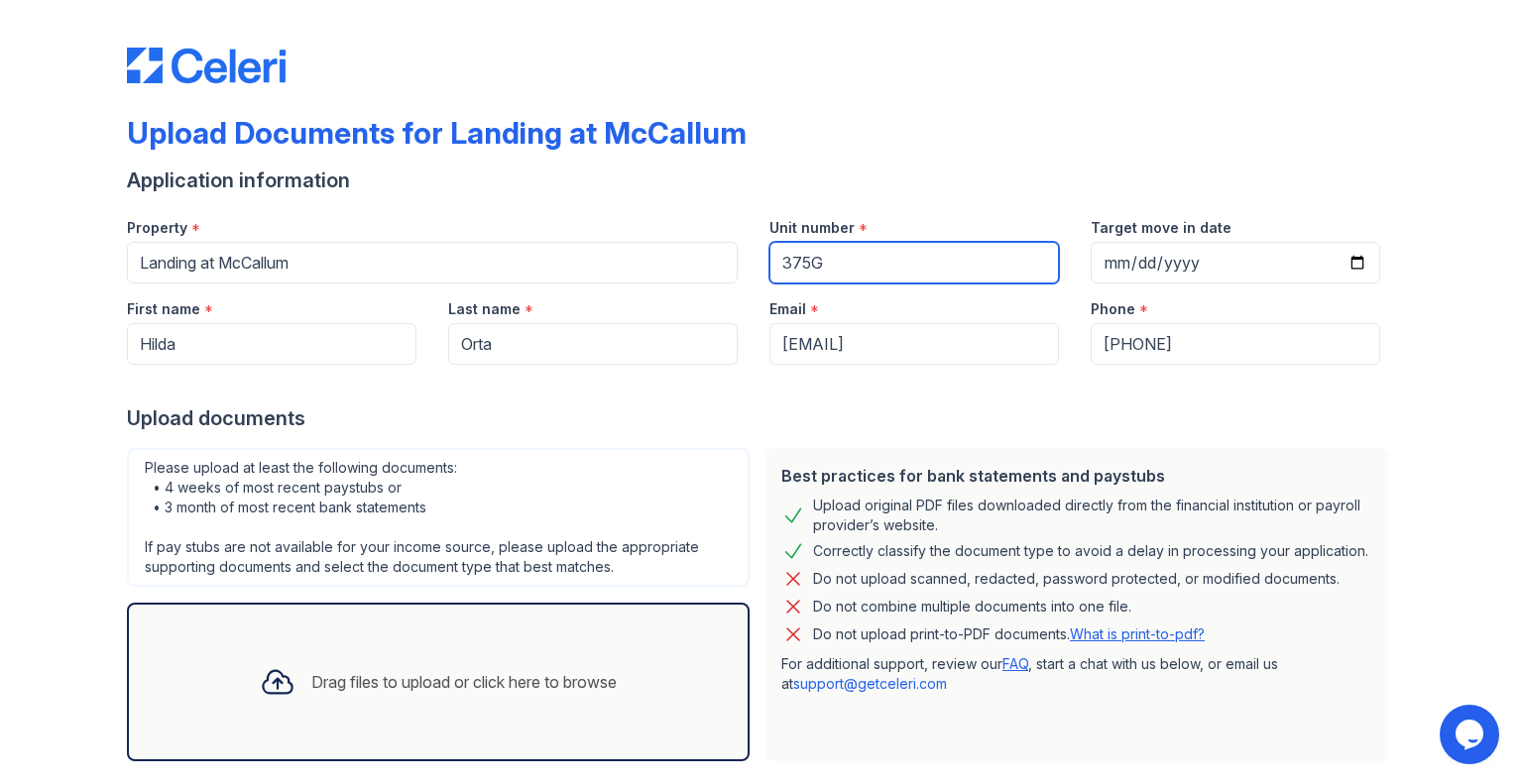 type on "375G" 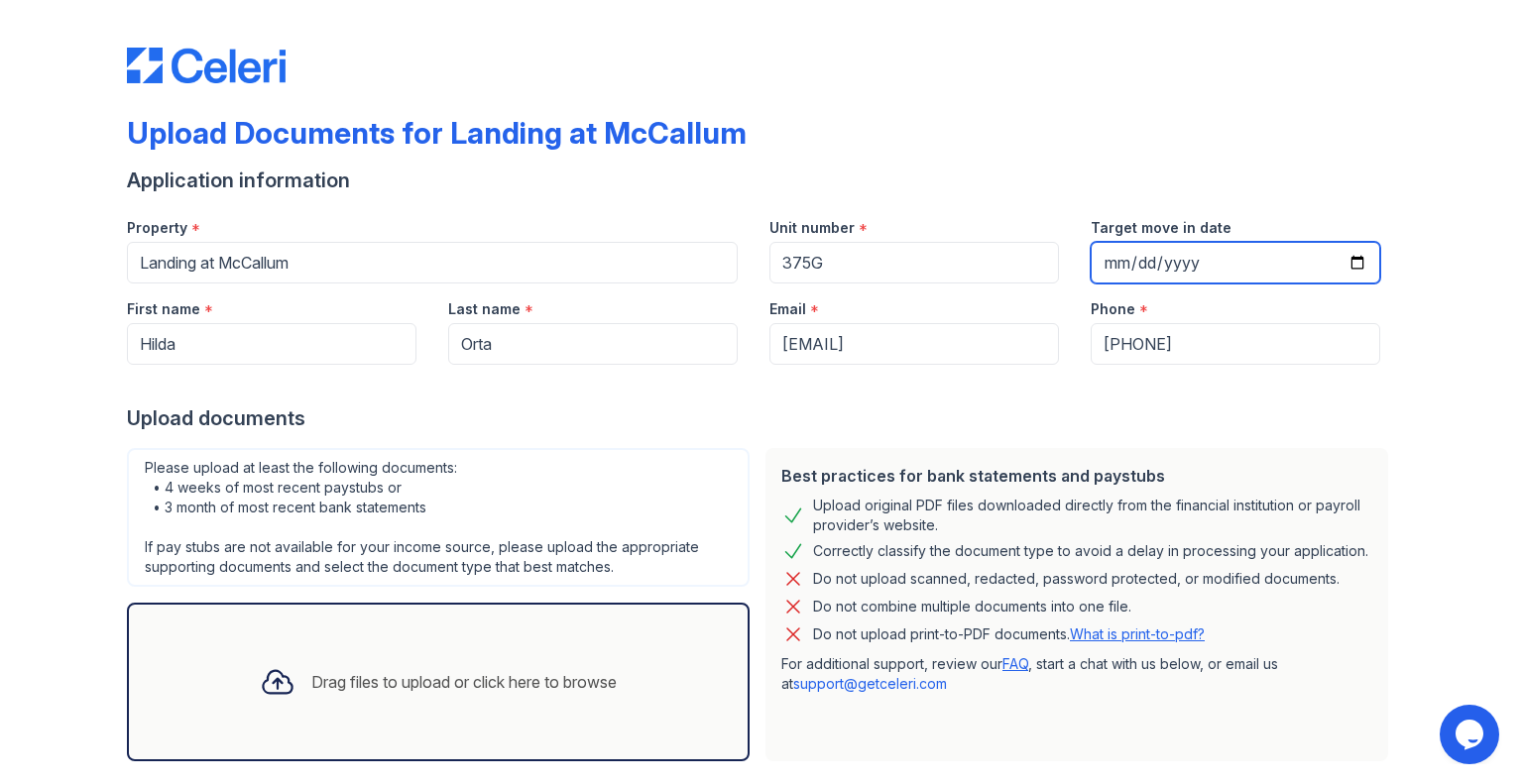 click on "Target move in date" at bounding box center [1235, 263] 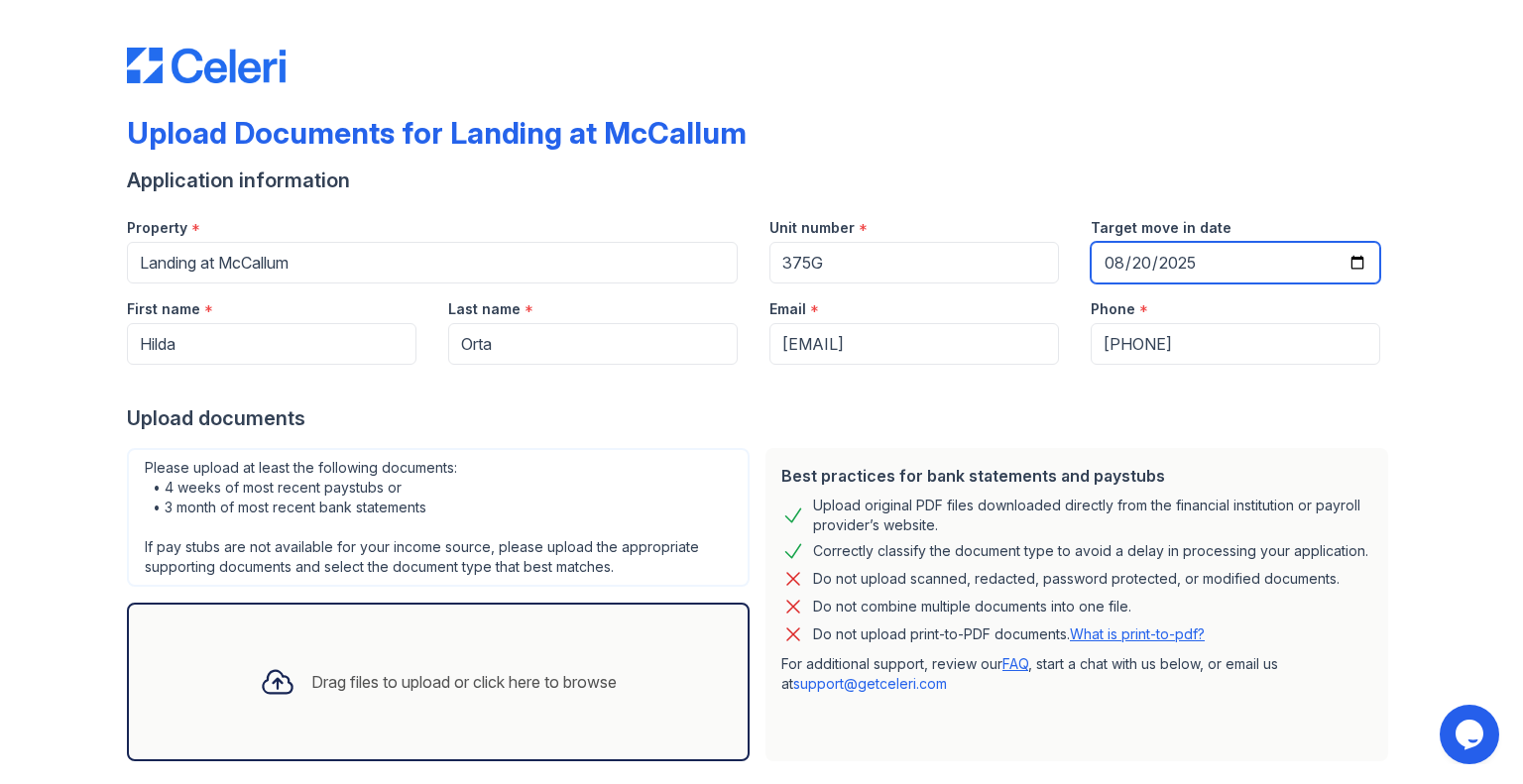 type on "2025-08-20" 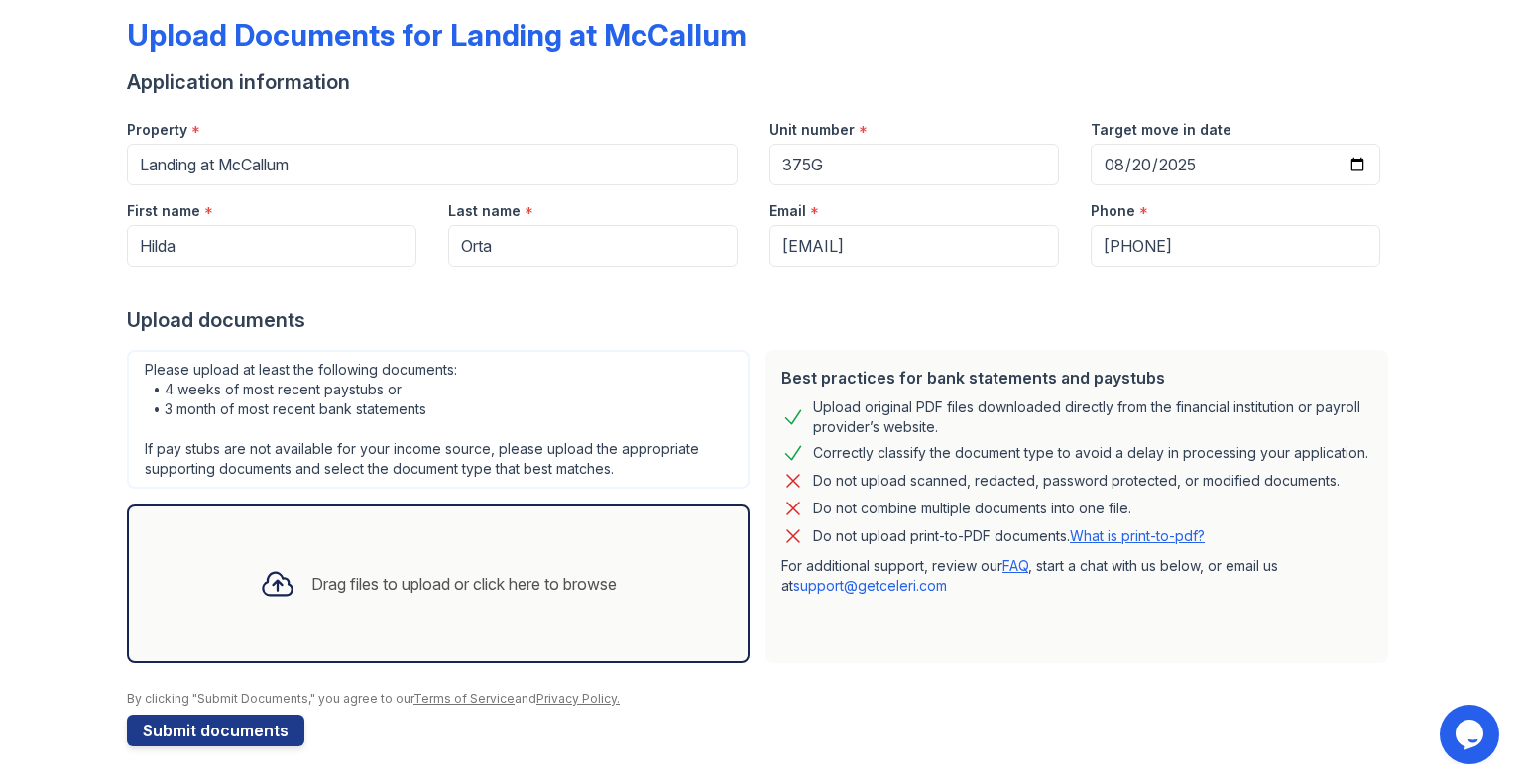 click on "Drag files to upload or click here to browse" at bounding box center (464, 584) 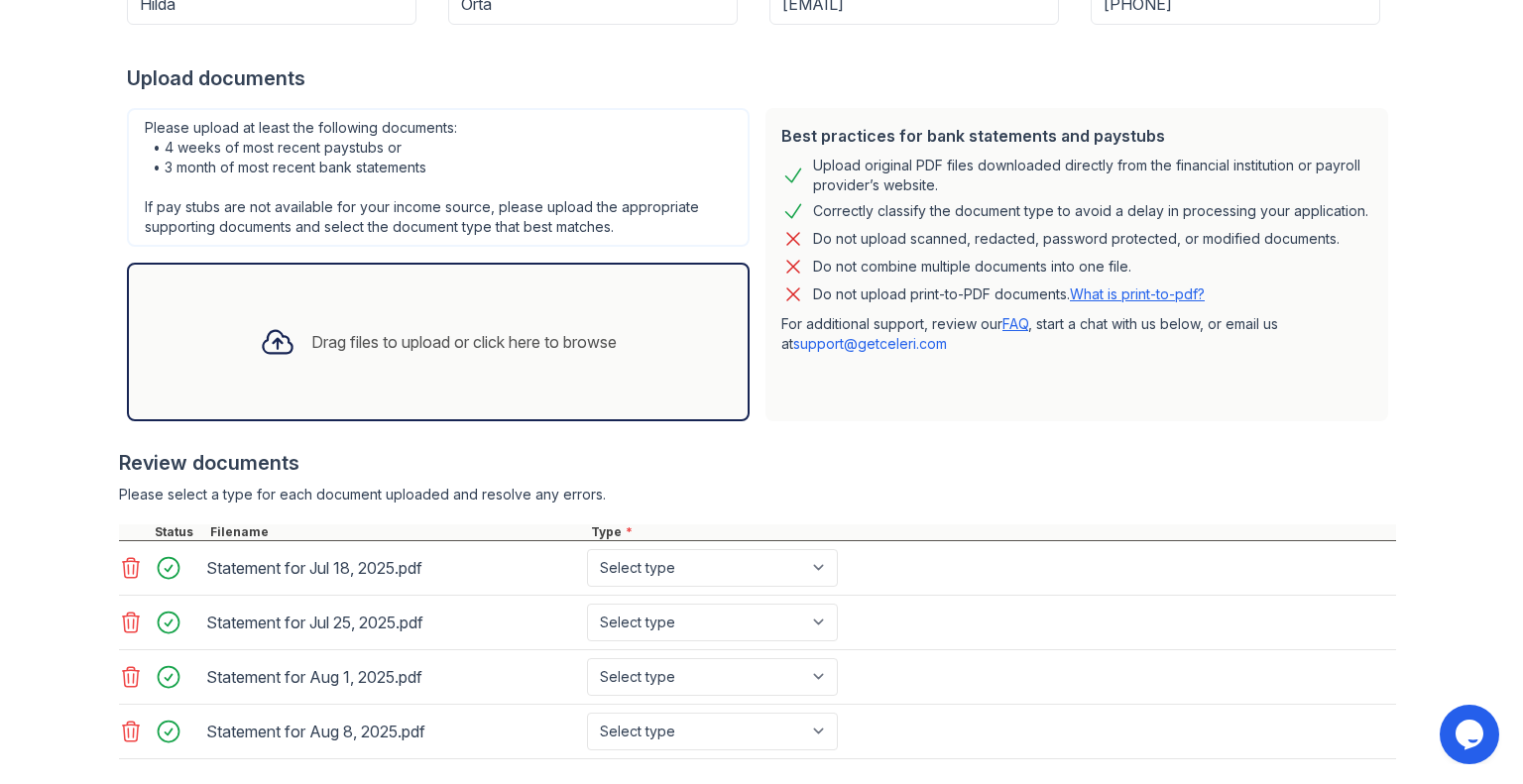 scroll, scrollTop: 445, scrollLeft: 0, axis: vertical 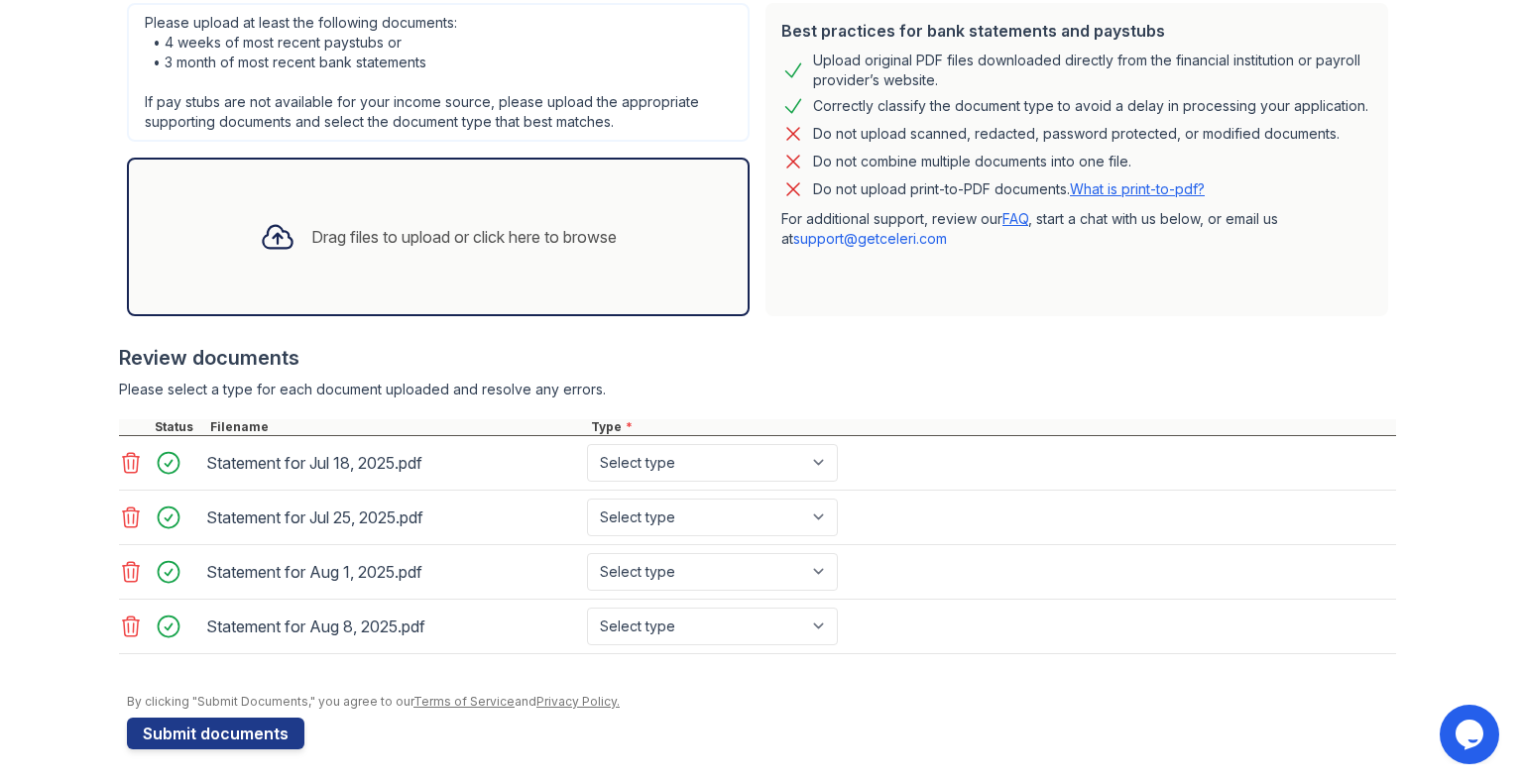 click on "Drag files to upload or click here to browse" at bounding box center (464, 237) 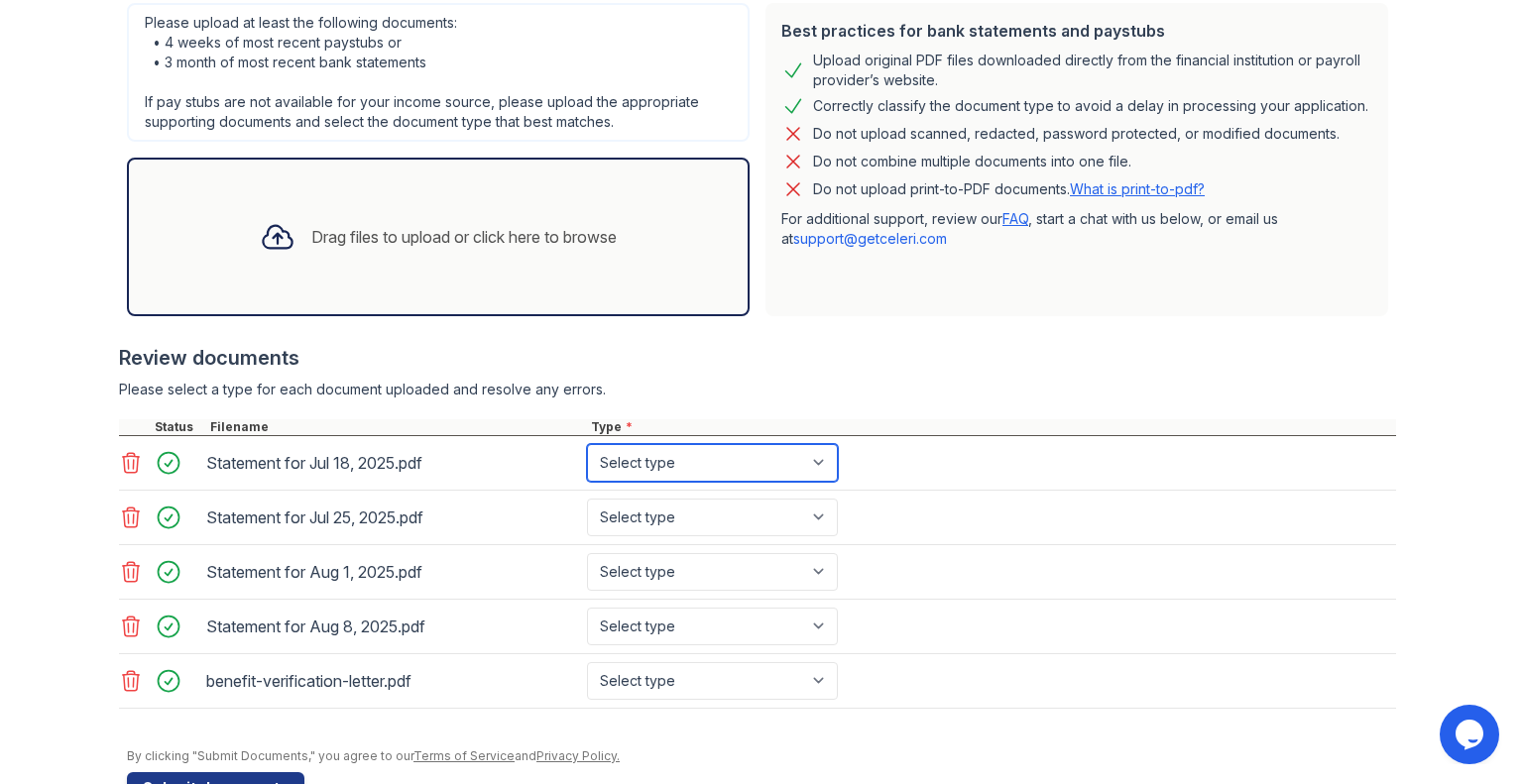 click on "Select type
Paystub
Bank Statement
Offer Letter
Tax Documents
Benefit Award Letter
Investment Account Statement
Other" at bounding box center [712, 463] 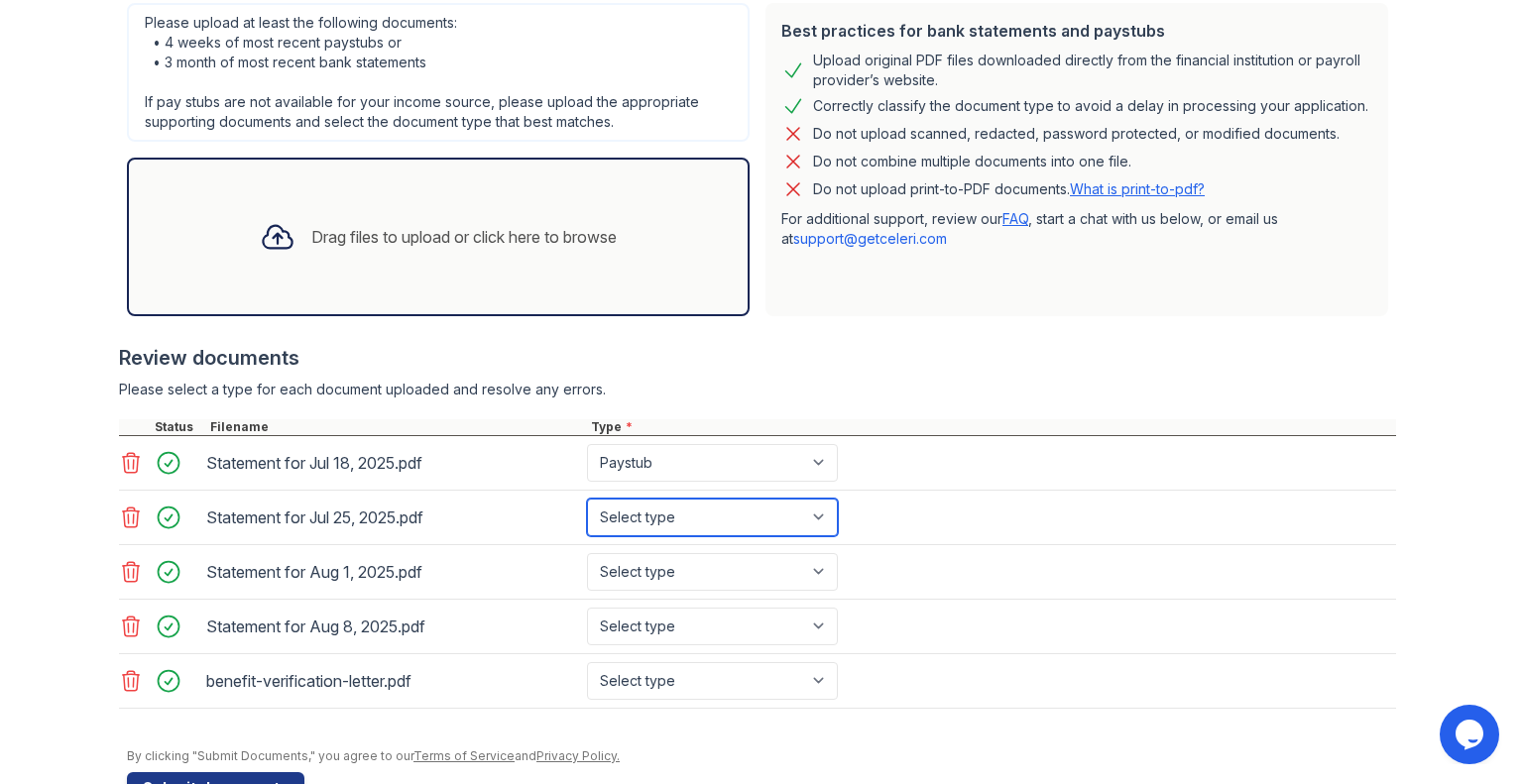 click on "Select type
Paystub
Bank Statement
Offer Letter
Tax Documents
Benefit Award Letter
Investment Account Statement
Other" at bounding box center [712, 517] 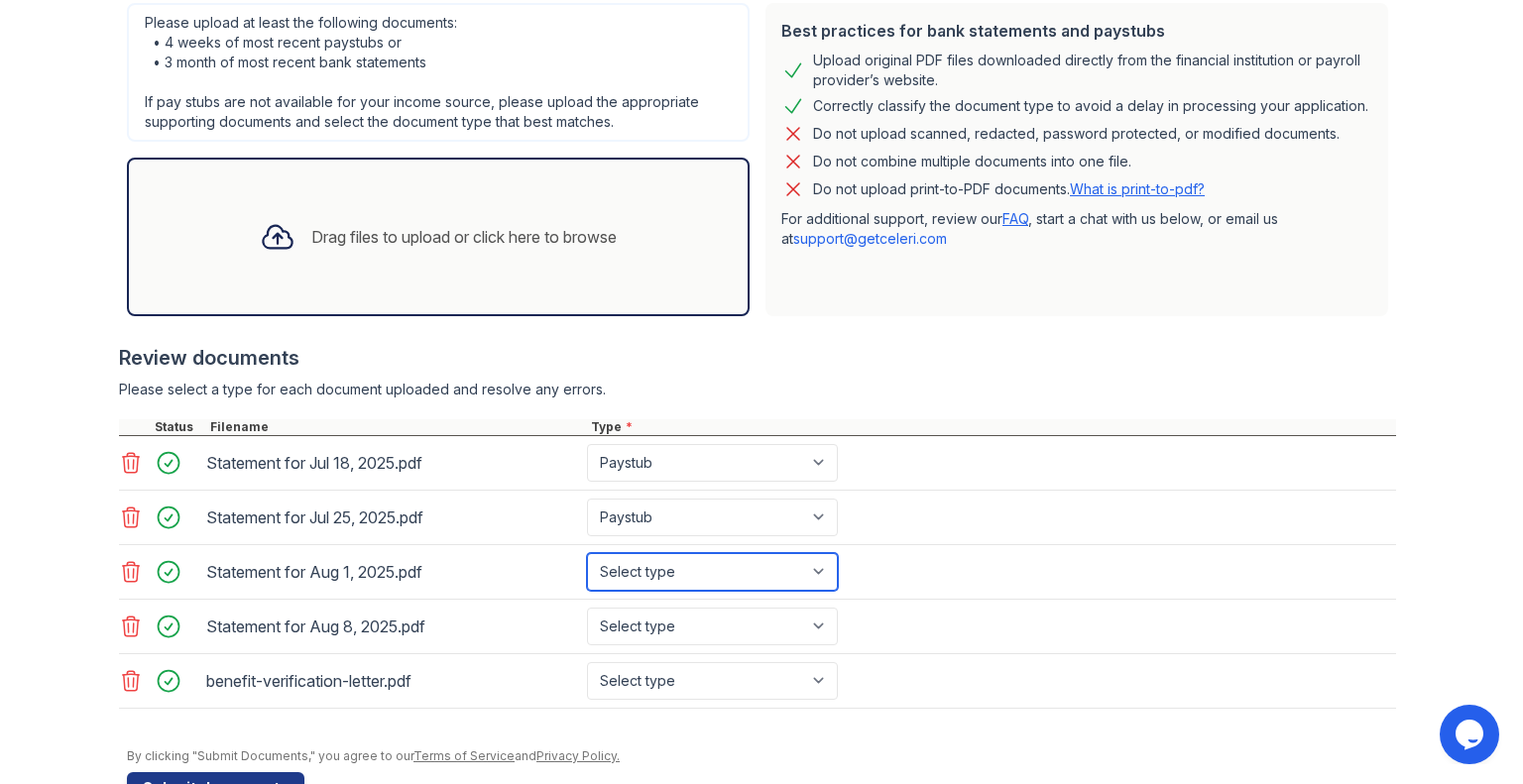 click on "Select type
Paystub
Bank Statement
Offer Letter
Tax Documents
Benefit Award Letter
Investment Account Statement
Other" at bounding box center (712, 572) 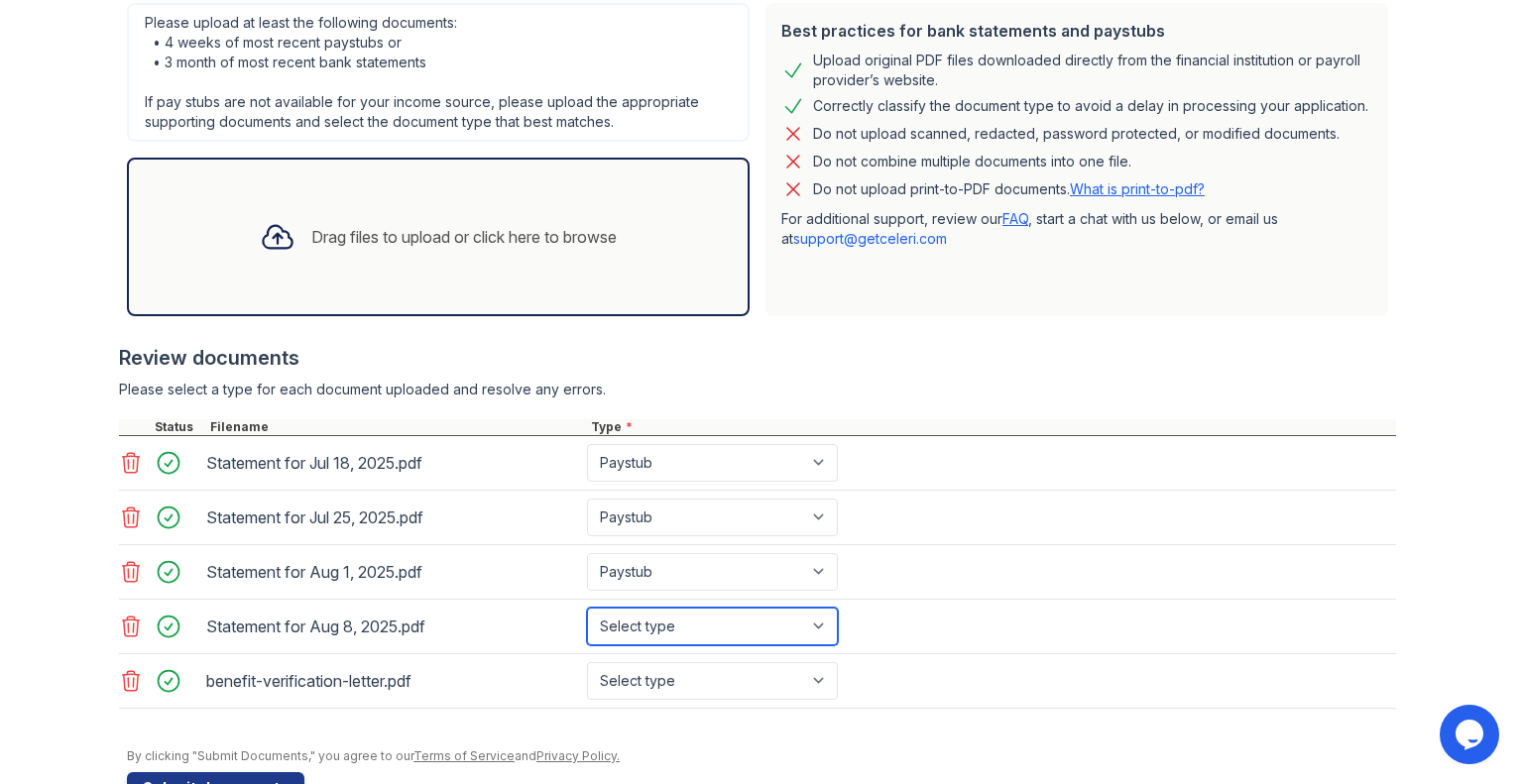 click on "Select type
Paystub
Bank Statement
Offer Letter
Tax Documents
Benefit Award Letter
Investment Account Statement
Other" at bounding box center [712, 626] 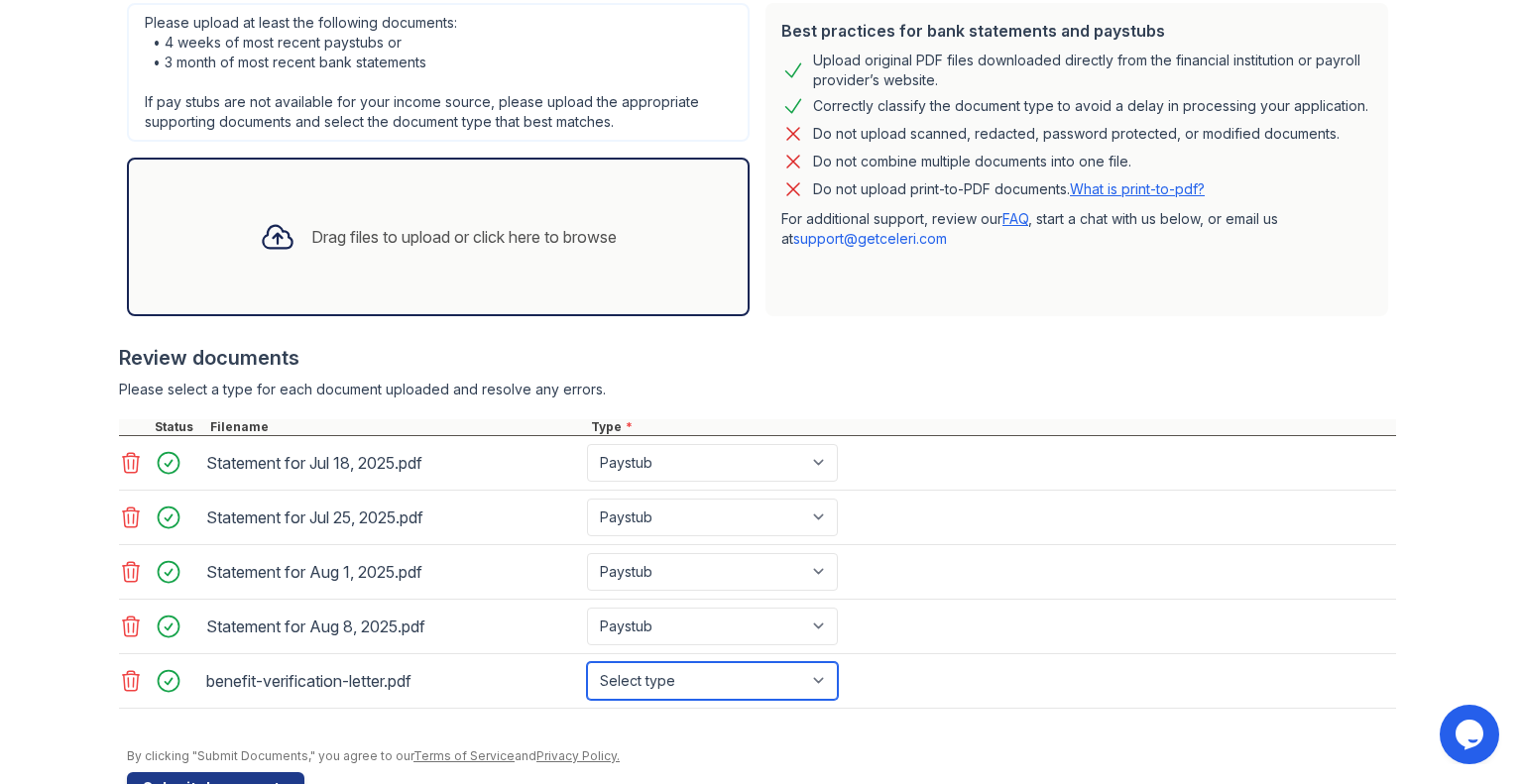 click on "Select type
Paystub
Bank Statement
Offer Letter
Tax Documents
Benefit Award Letter
Investment Account Statement
Other" at bounding box center [712, 681] 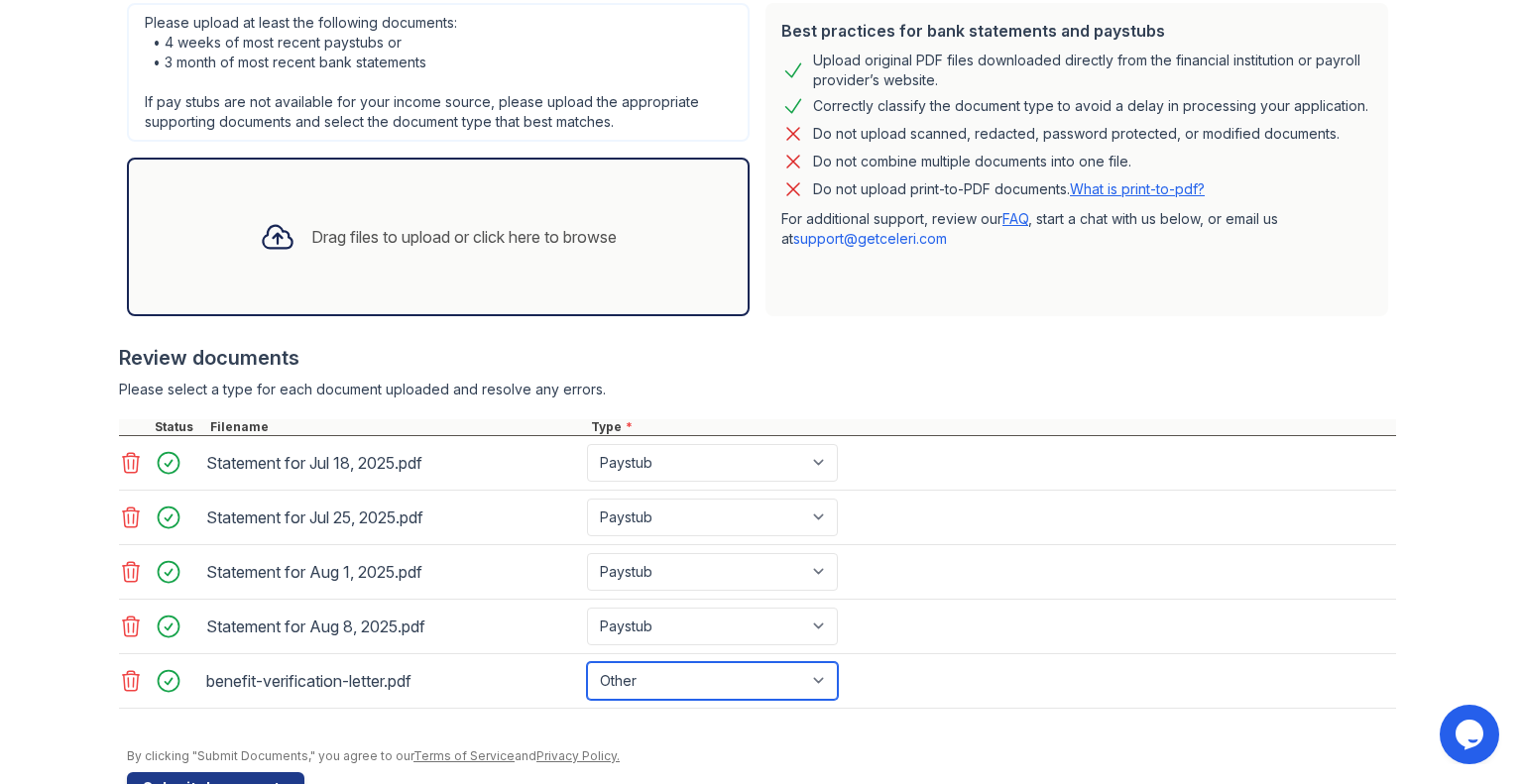 click on "Select type
Paystub
Bank Statement
Offer Letter
Tax Documents
Benefit Award Letter
Investment Account Statement
Other" at bounding box center (712, 681) 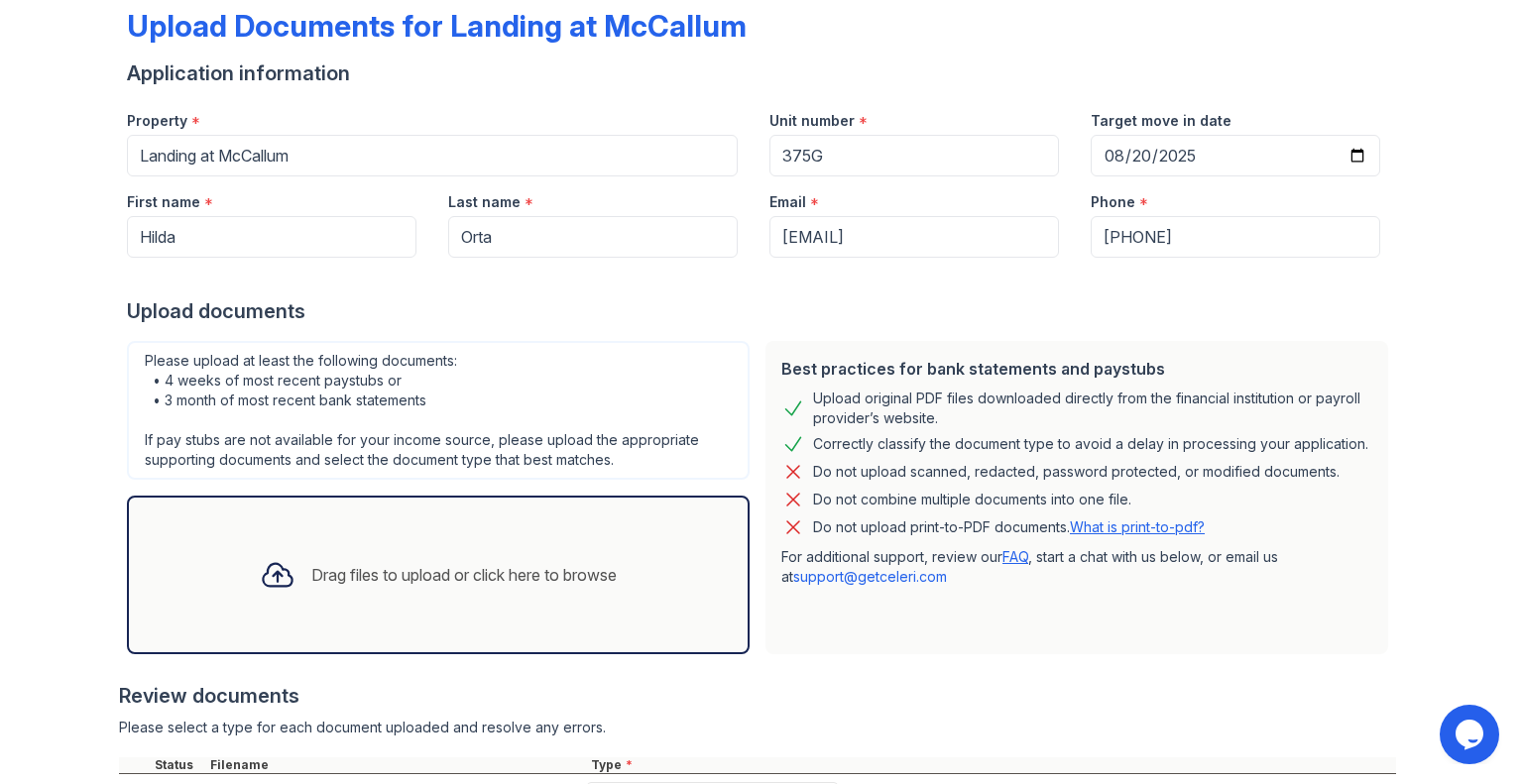 scroll, scrollTop: 500, scrollLeft: 0, axis: vertical 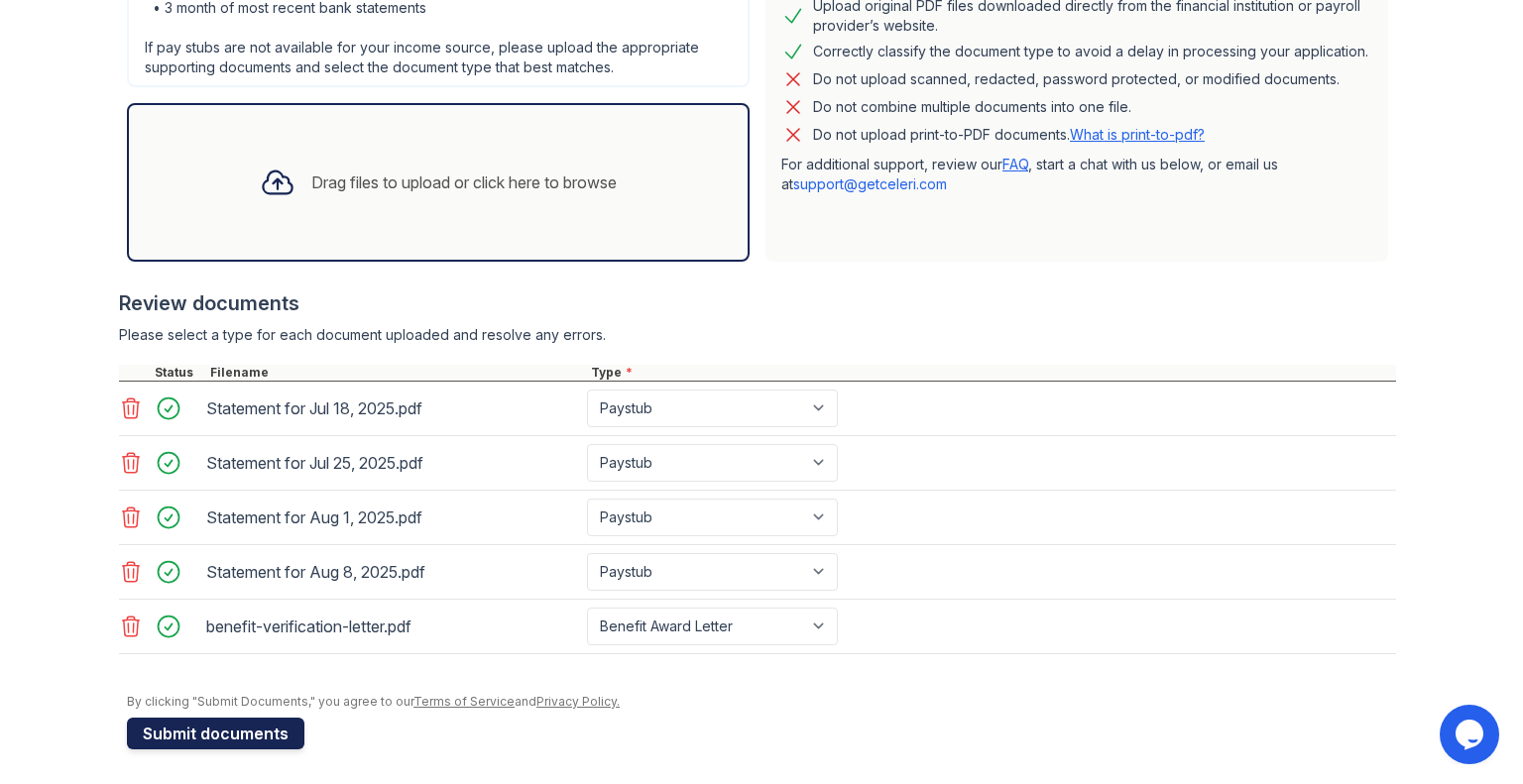 click on "Submit documents" at bounding box center (215, 733) 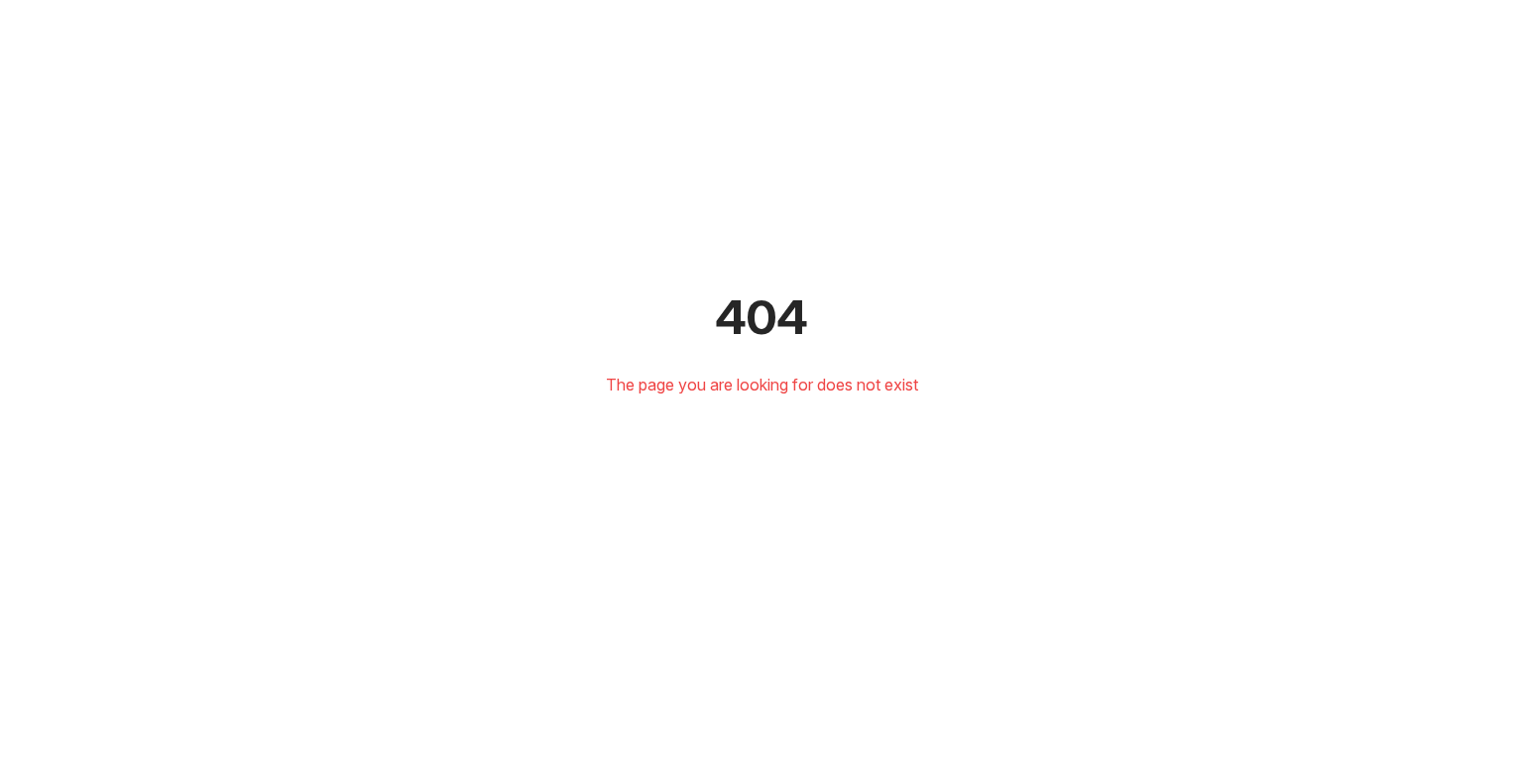 scroll, scrollTop: 0, scrollLeft: 0, axis: both 